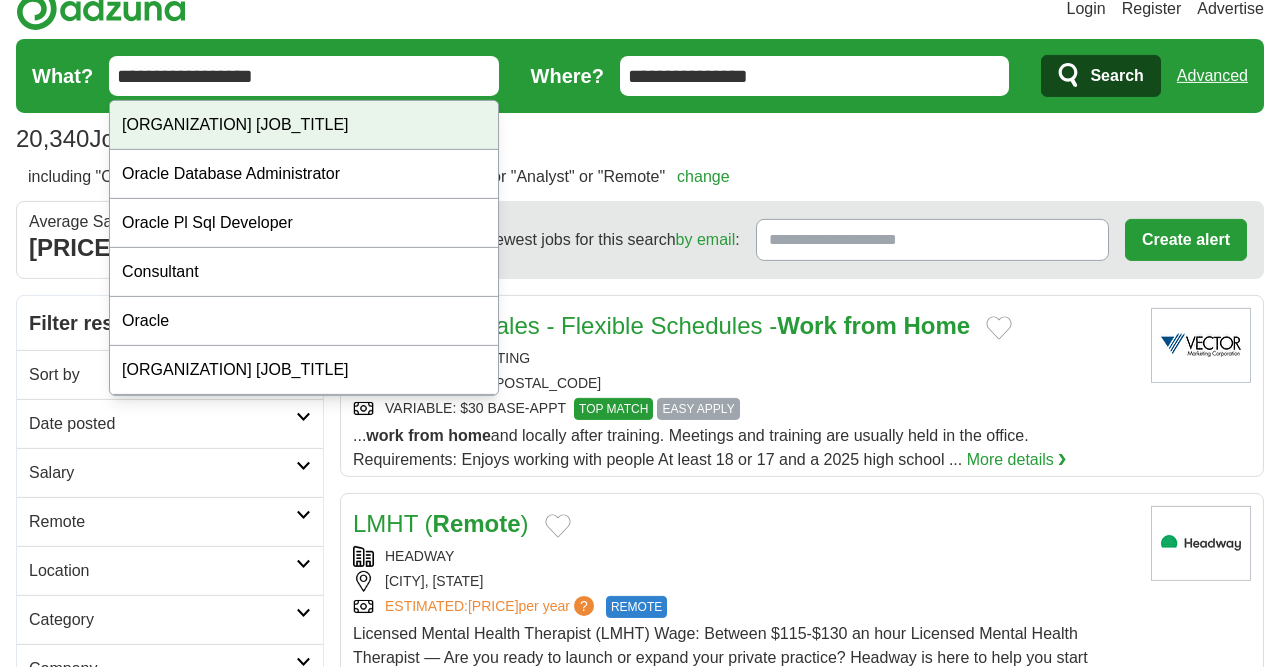 scroll, scrollTop: 63, scrollLeft: 0, axis: vertical 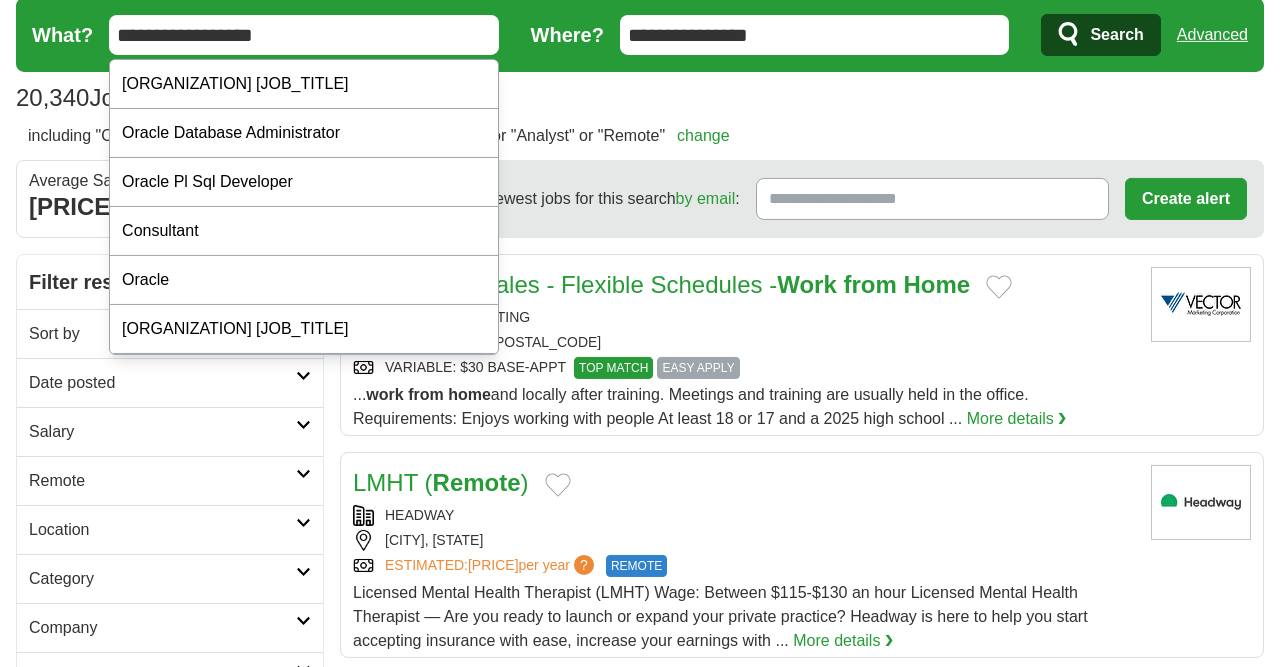 type on "**********" 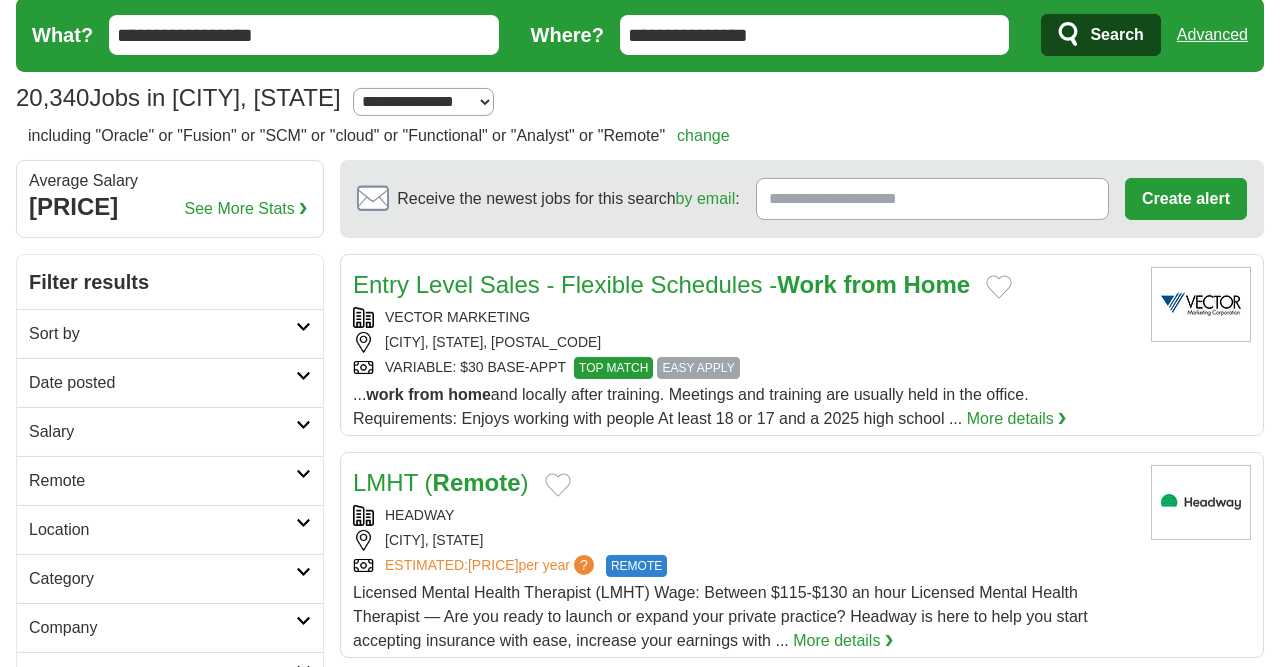 click on "**********" at bounding box center [815, 35] 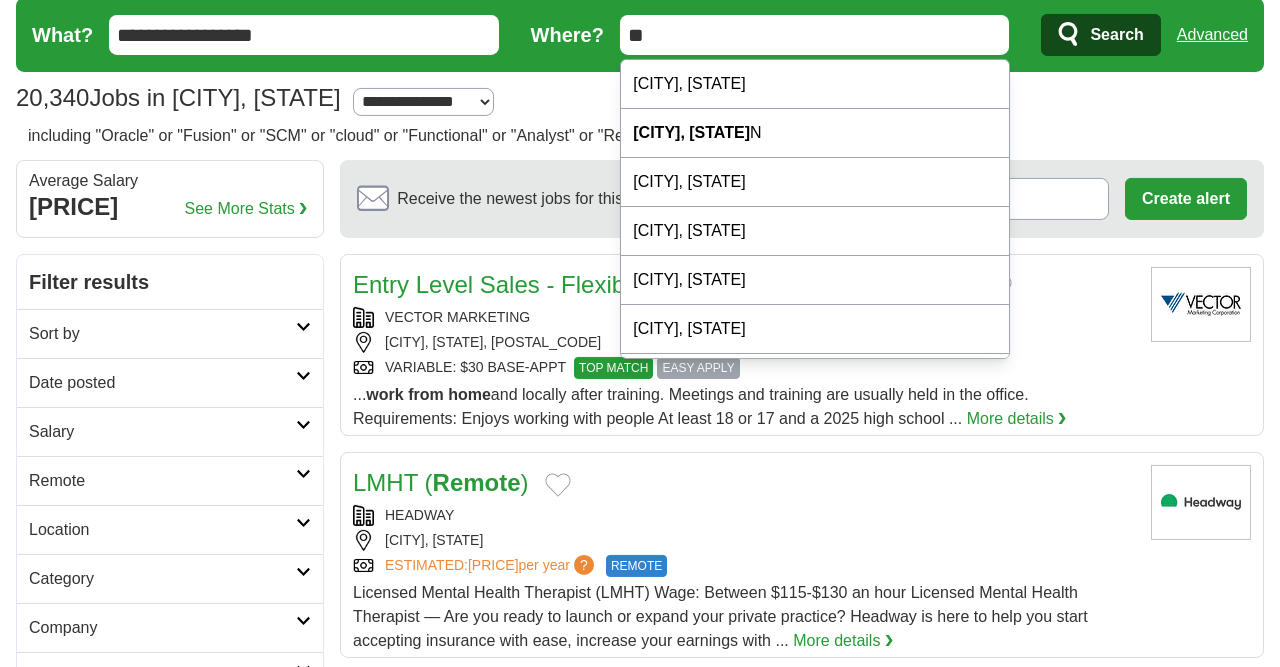type on "*" 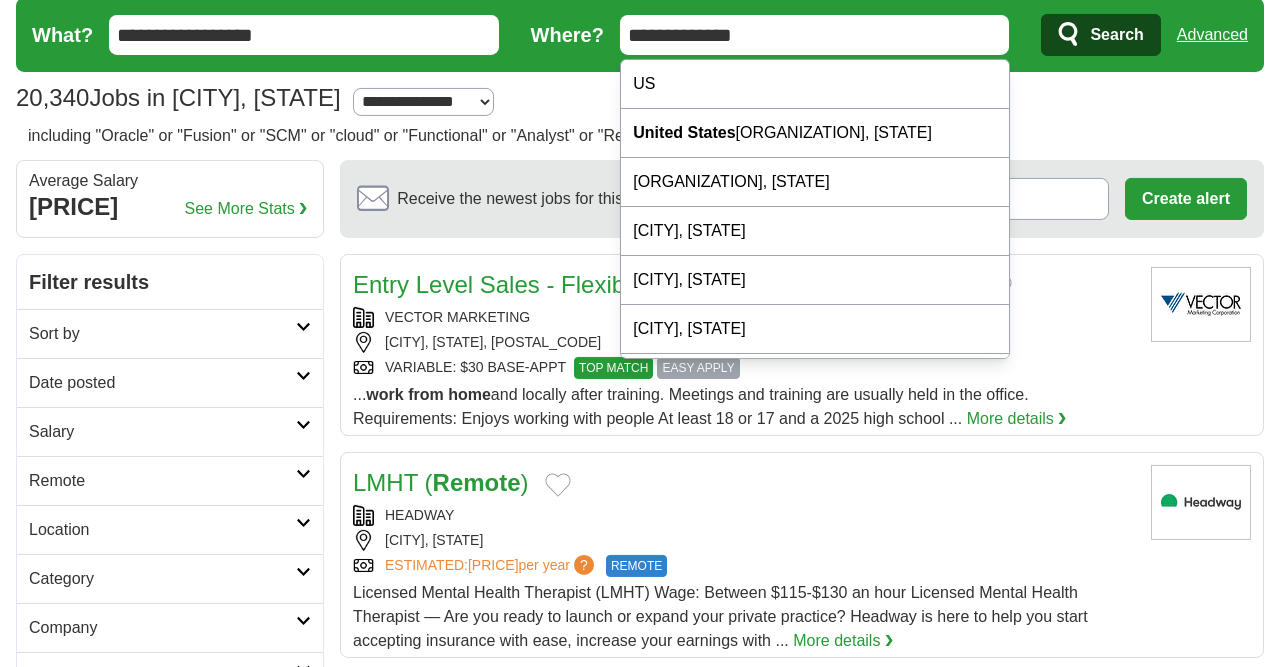 type on "**********" 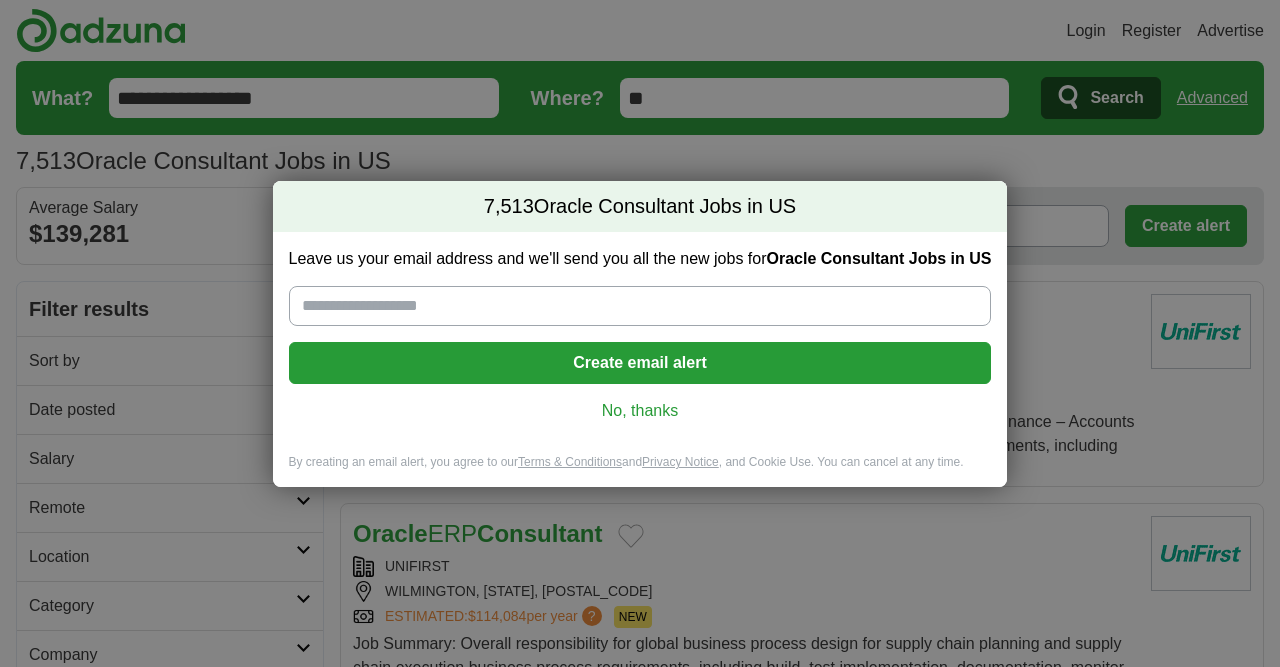 scroll, scrollTop: 0, scrollLeft: 0, axis: both 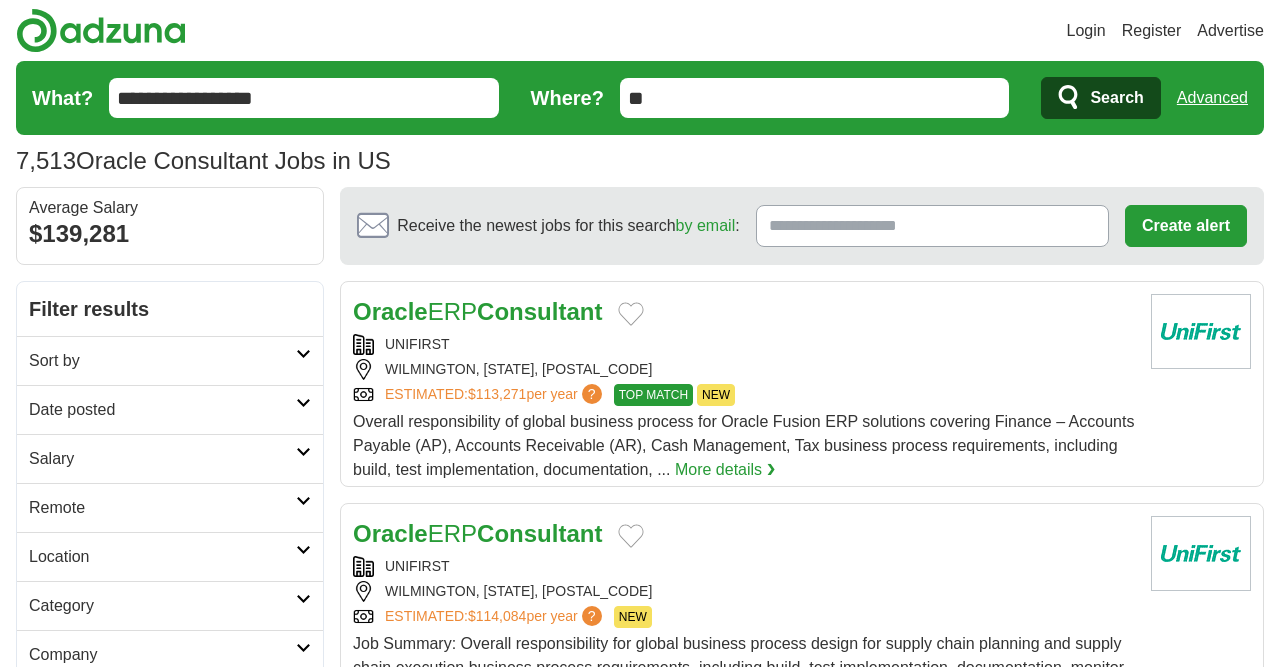 click on "Date posted" at bounding box center [162, 410] 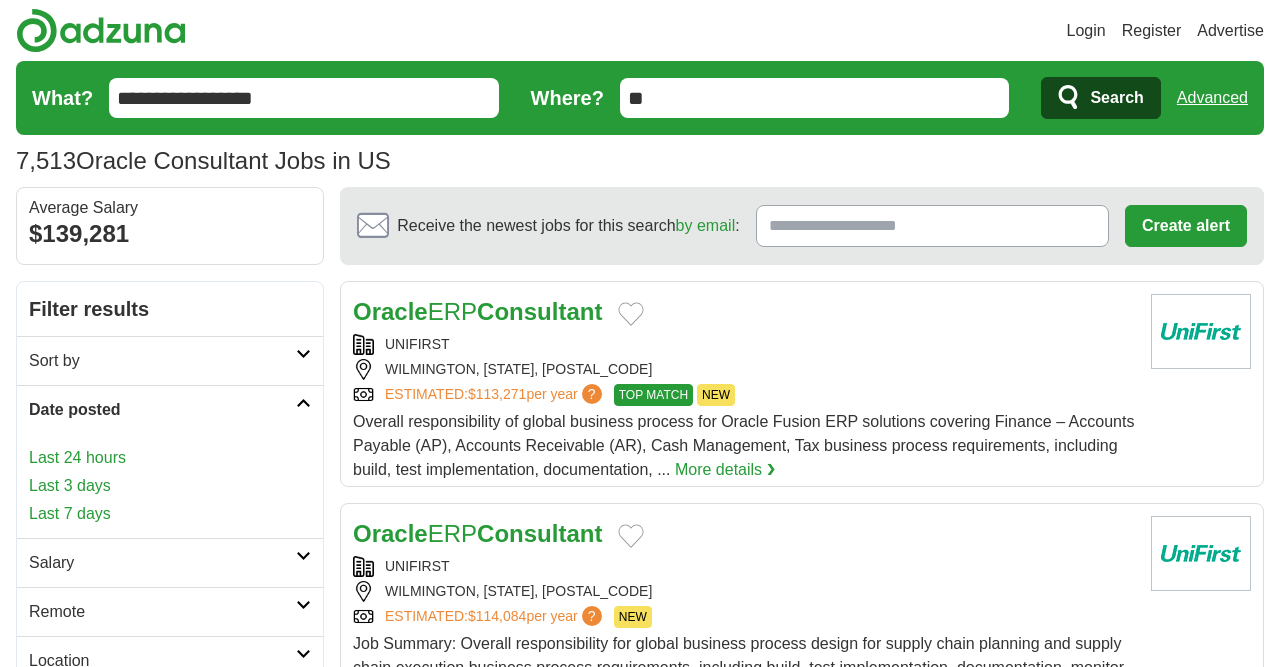 click on "Last 24 hours" at bounding box center [170, 458] 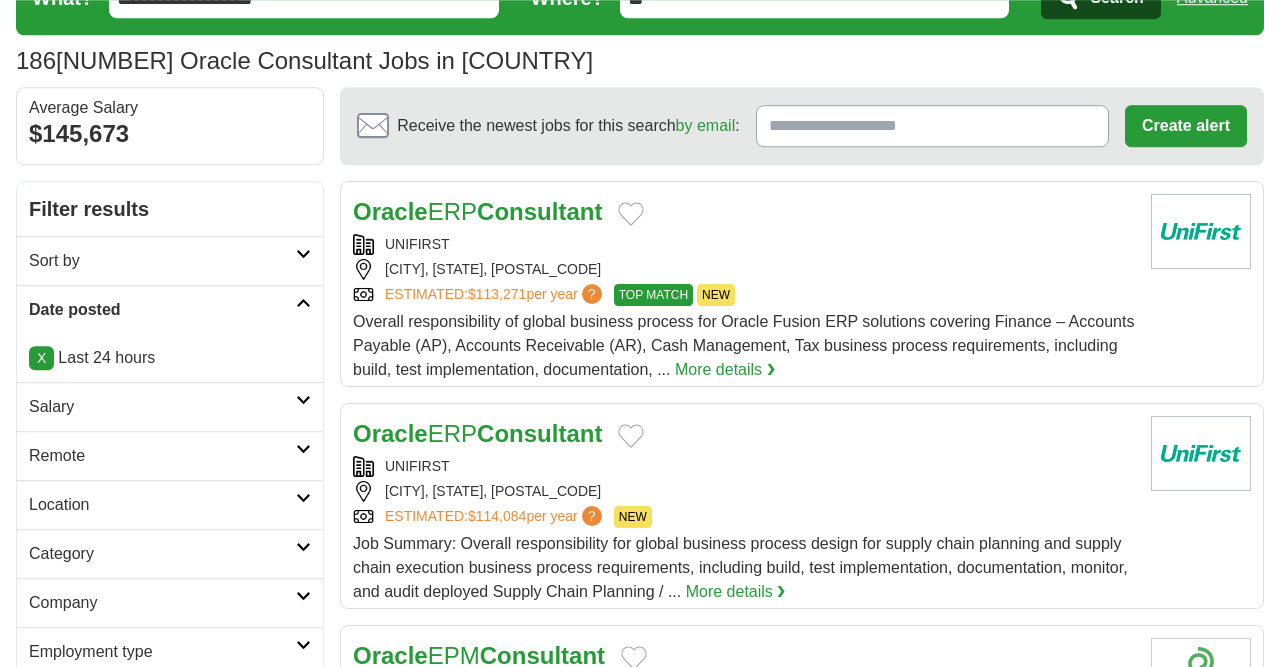 scroll, scrollTop: 104, scrollLeft: 0, axis: vertical 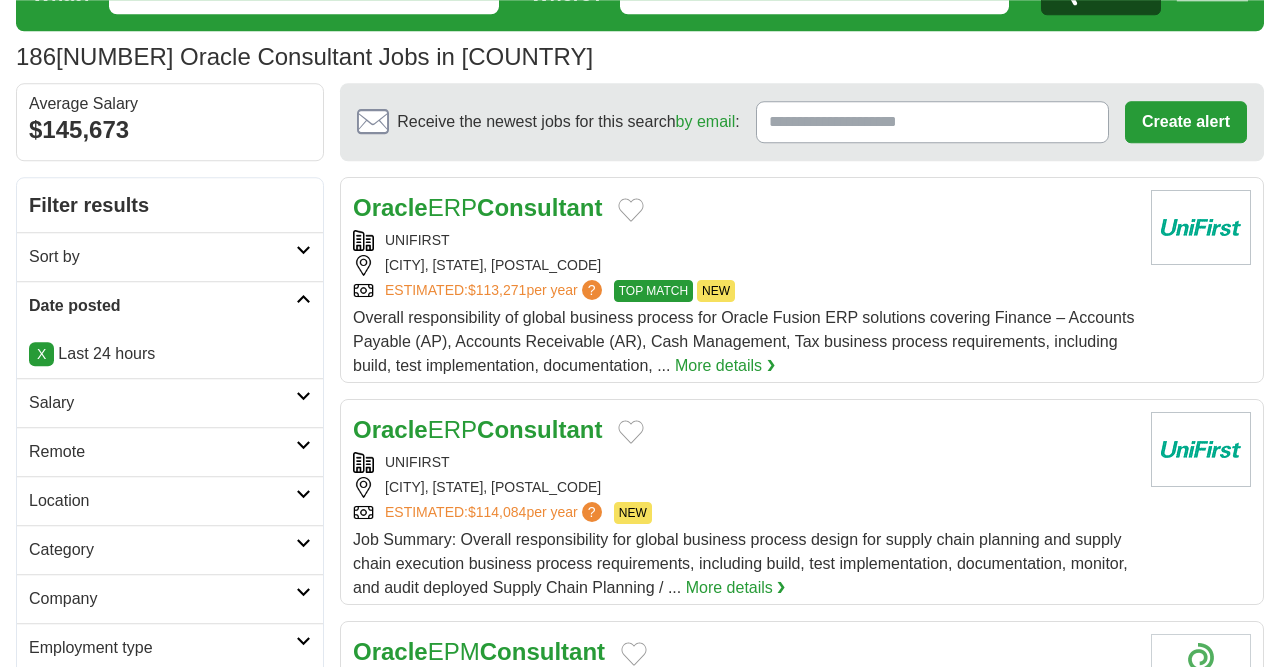 click on "Category" at bounding box center [162, 550] 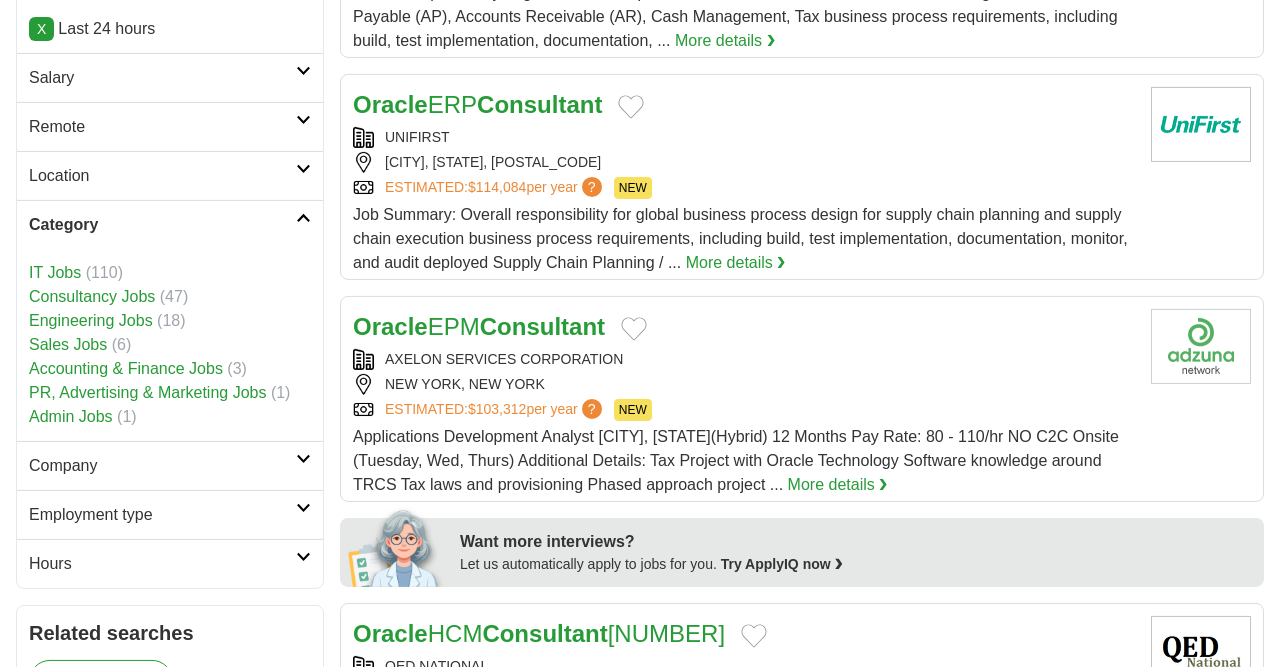 scroll, scrollTop: 433, scrollLeft: 0, axis: vertical 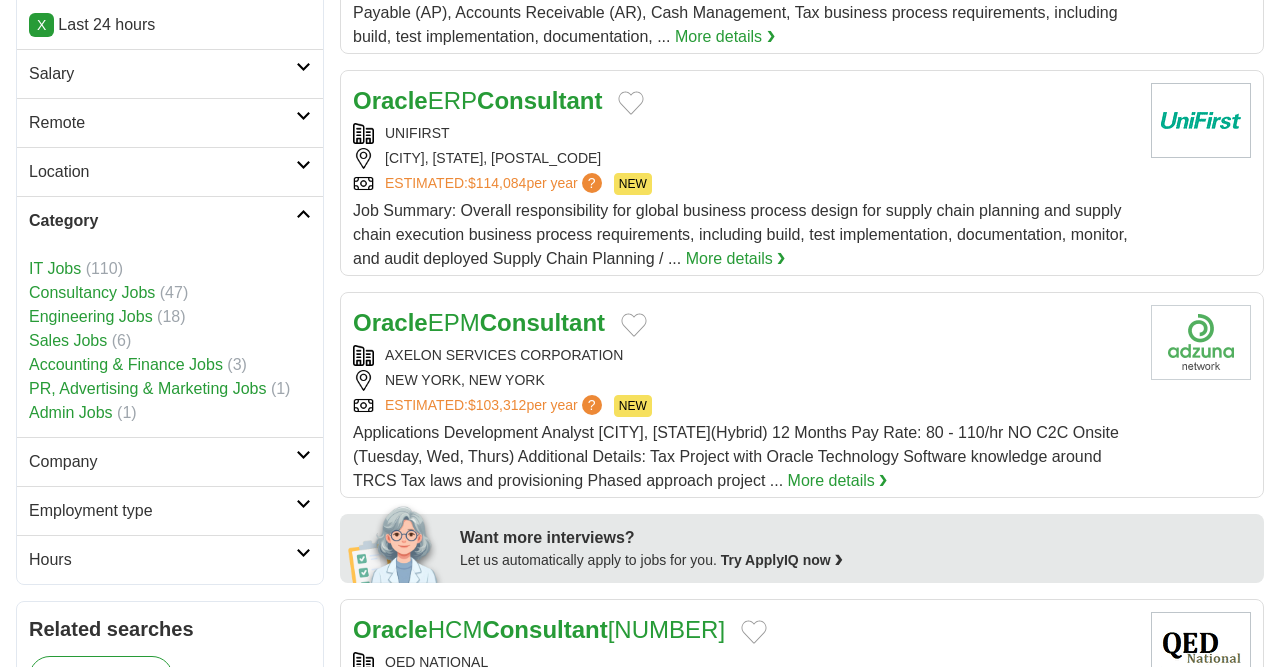 click on "Employment type" at bounding box center (162, 511) 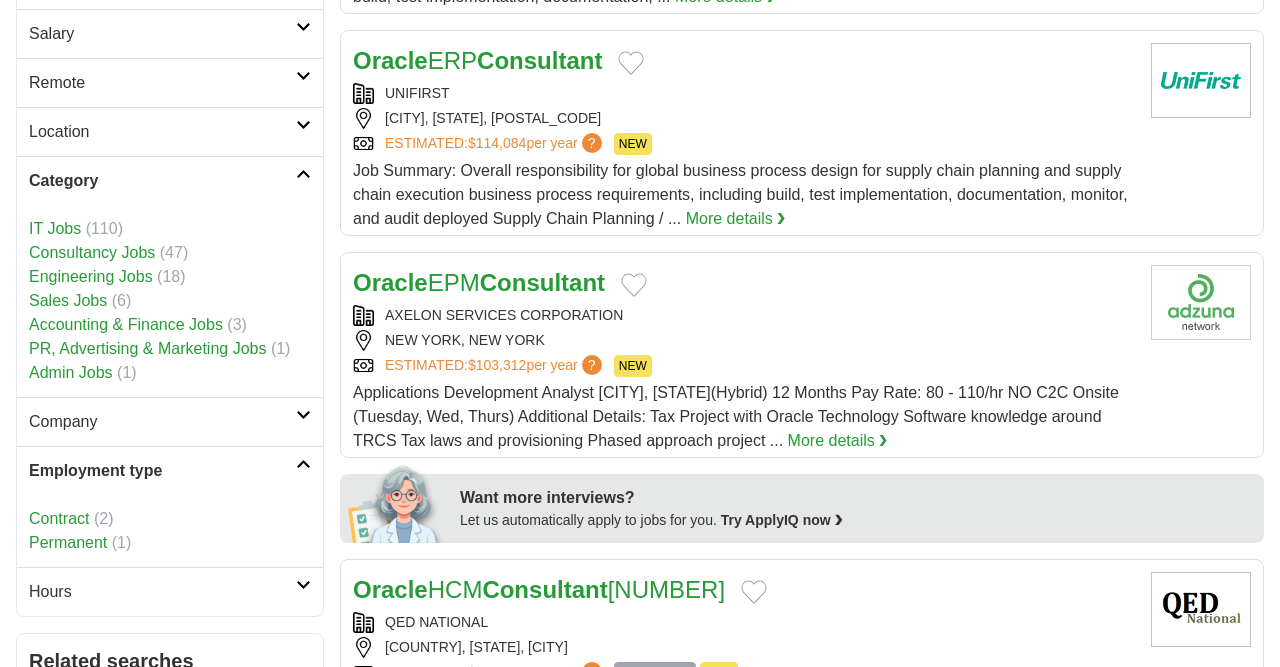 scroll, scrollTop: 486, scrollLeft: 0, axis: vertical 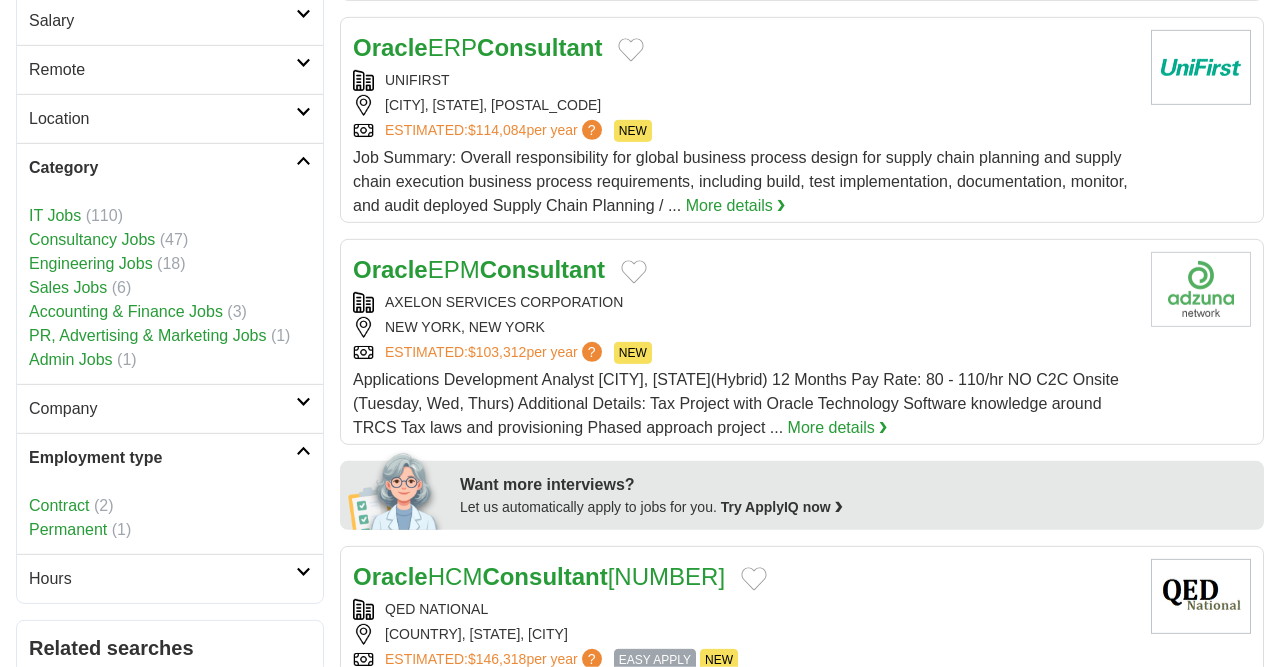 click on "Contract" at bounding box center (59, 505) 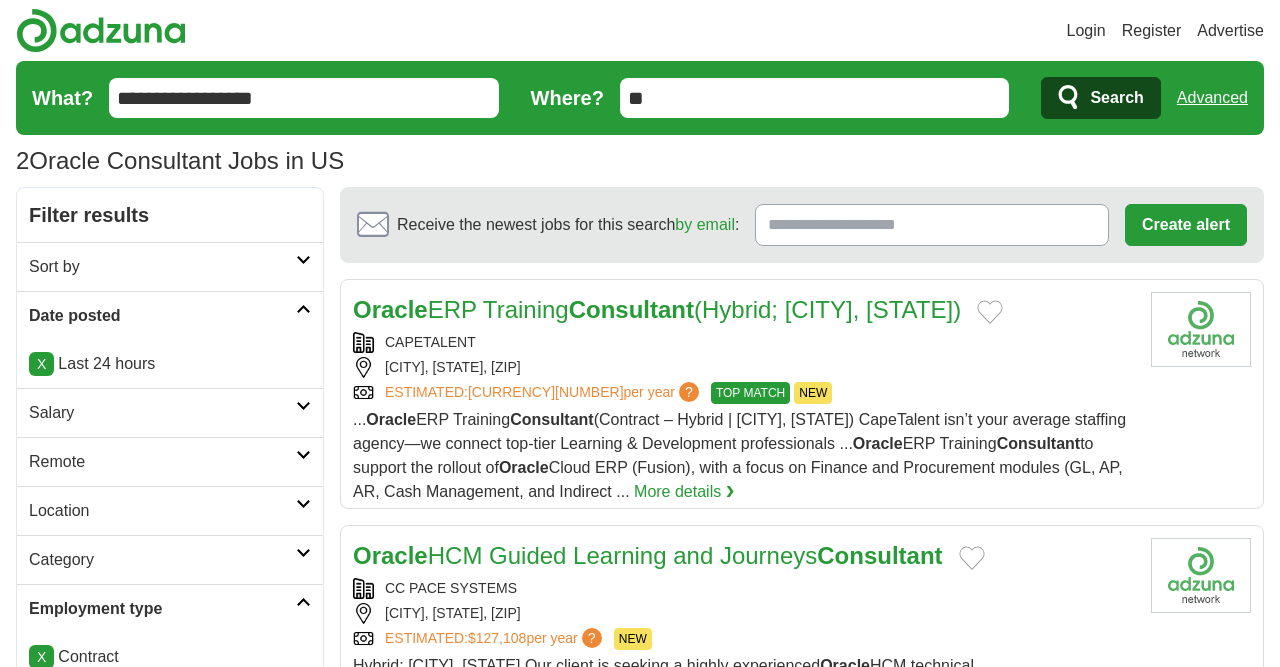 scroll, scrollTop: 0, scrollLeft: 0, axis: both 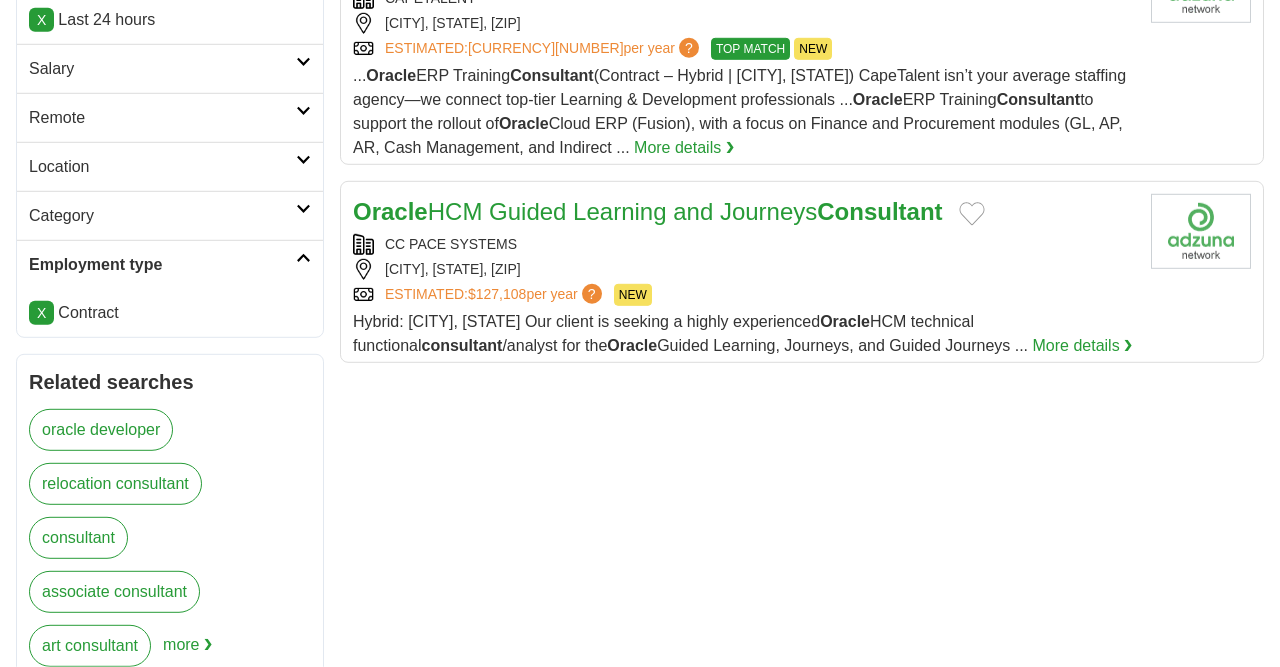 click on "VIENNA, VIRGINIA, 22180" at bounding box center (744, 269) 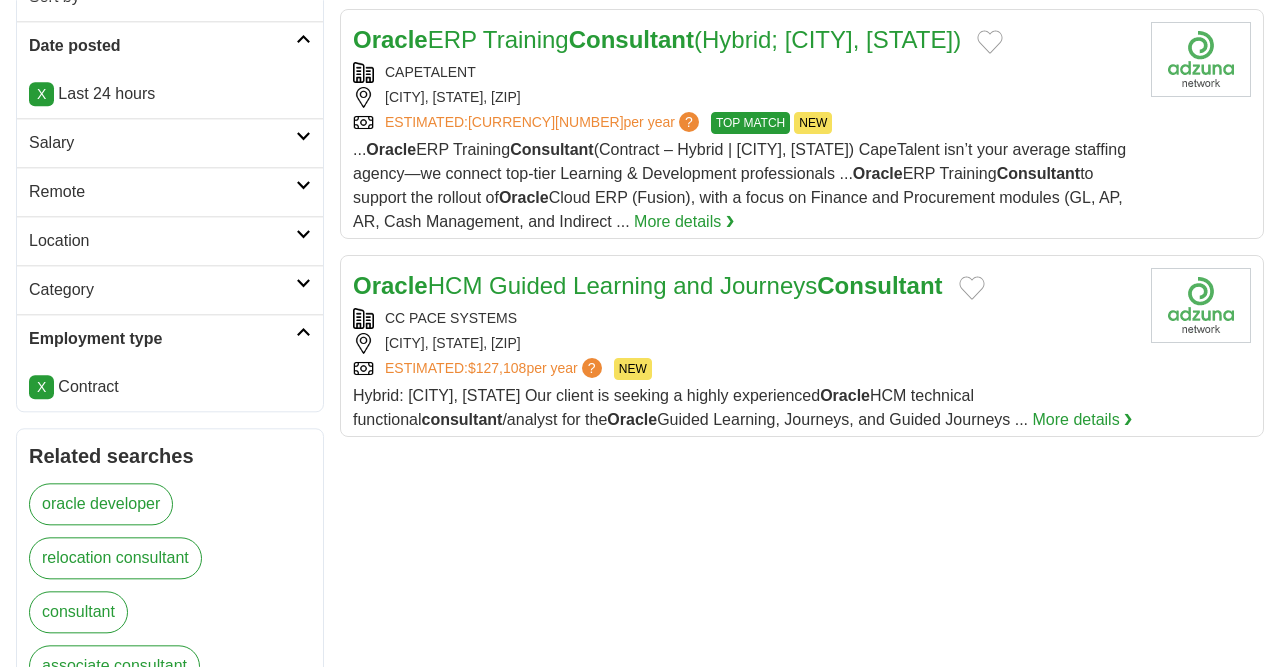 scroll, scrollTop: 0, scrollLeft: 0, axis: both 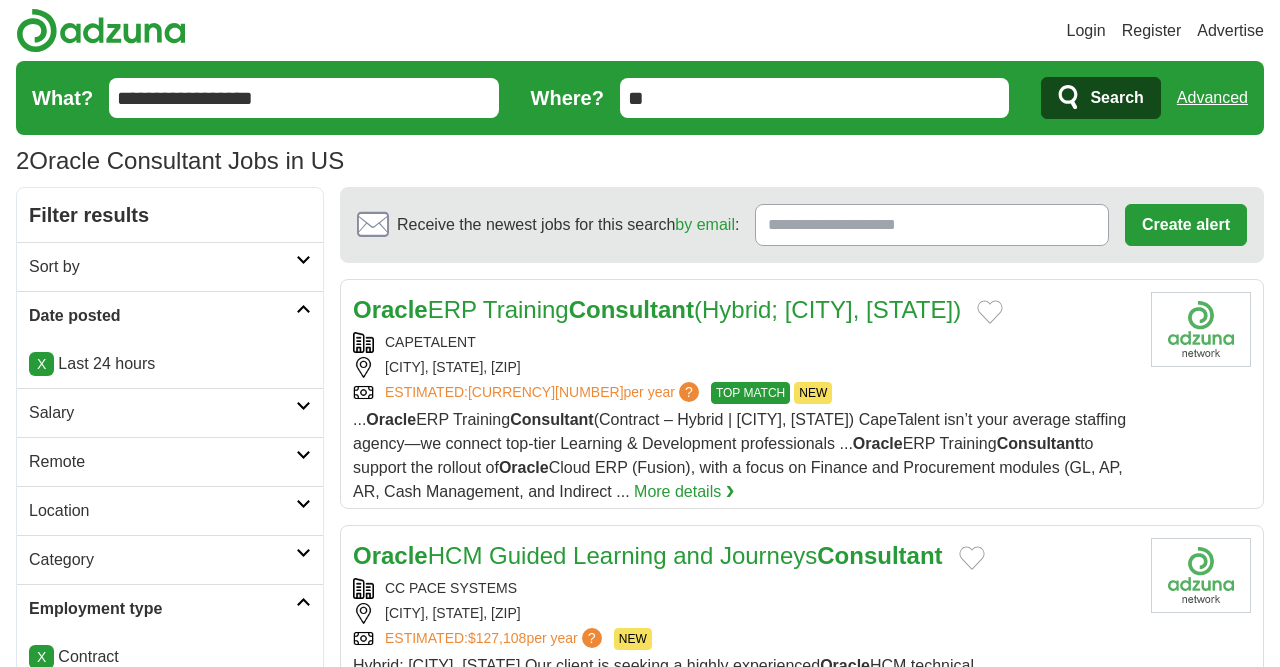 click on "**********" at bounding box center (304, 98) 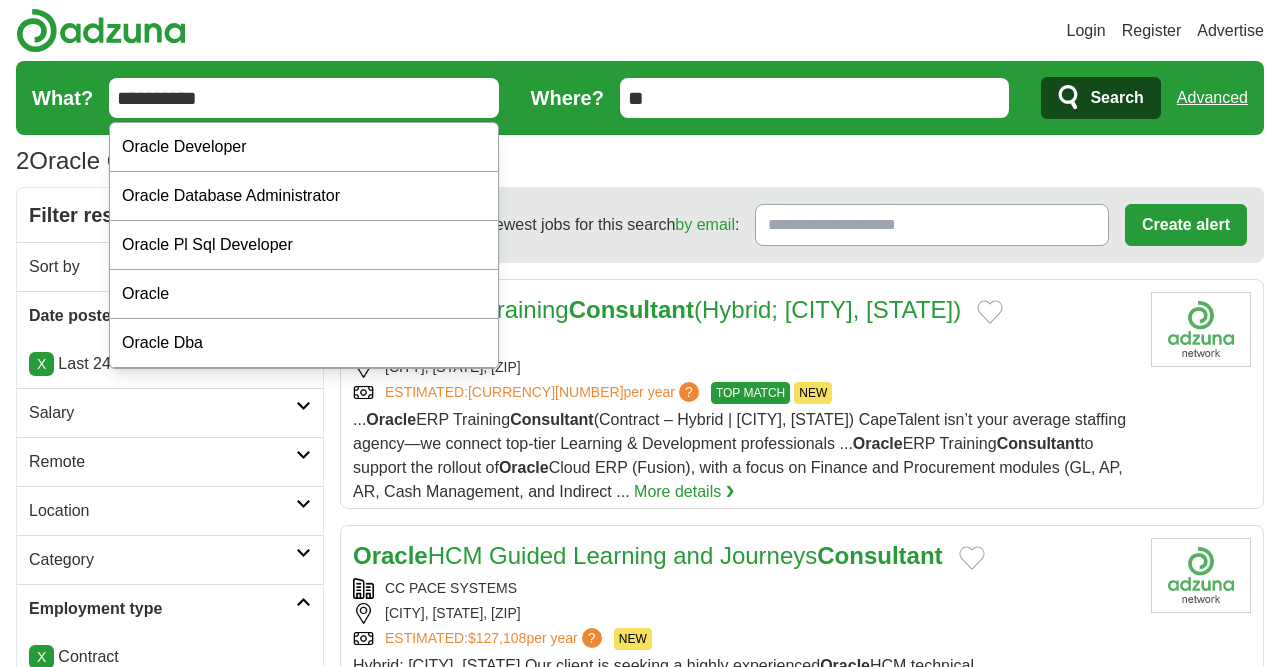 type on "**********" 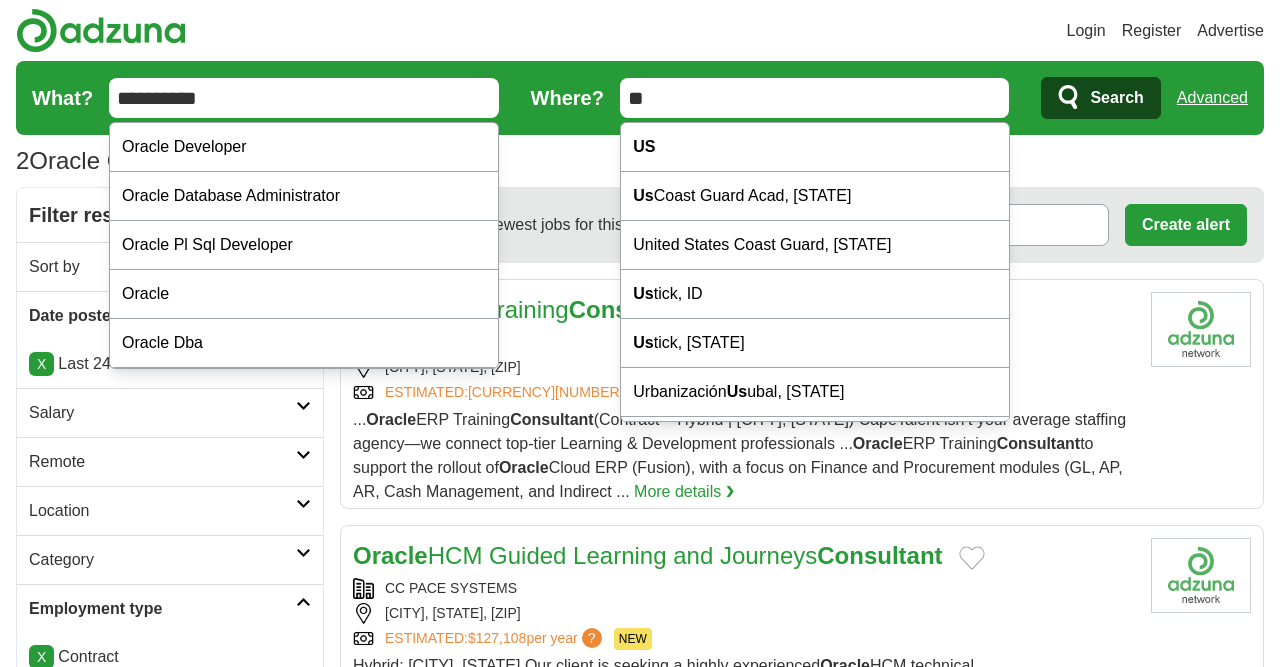click on "**" at bounding box center (815, 98) 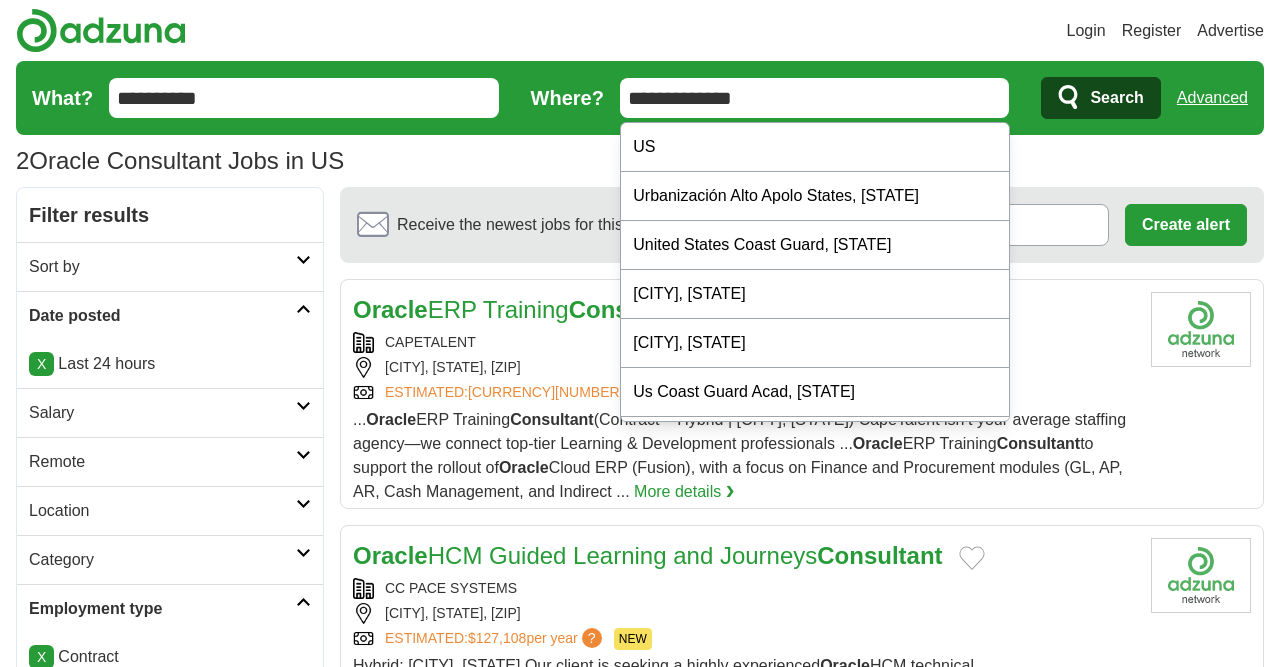 type on "**********" 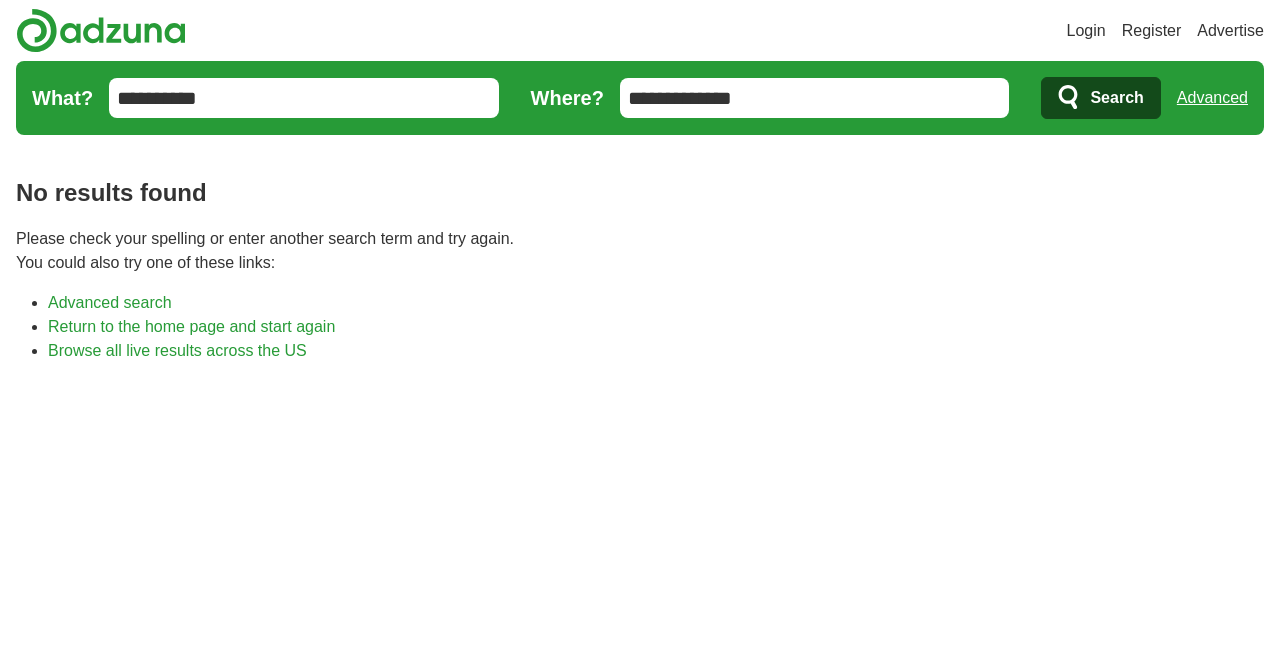 scroll, scrollTop: 0, scrollLeft: 0, axis: both 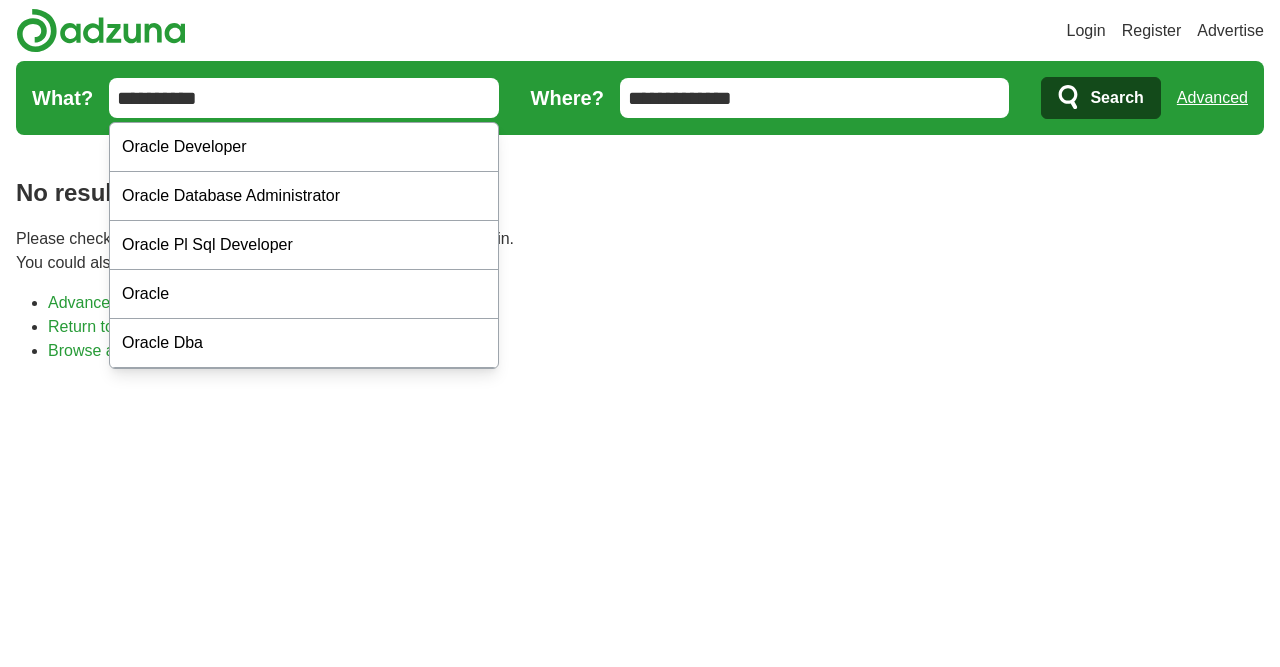 type on "**********" 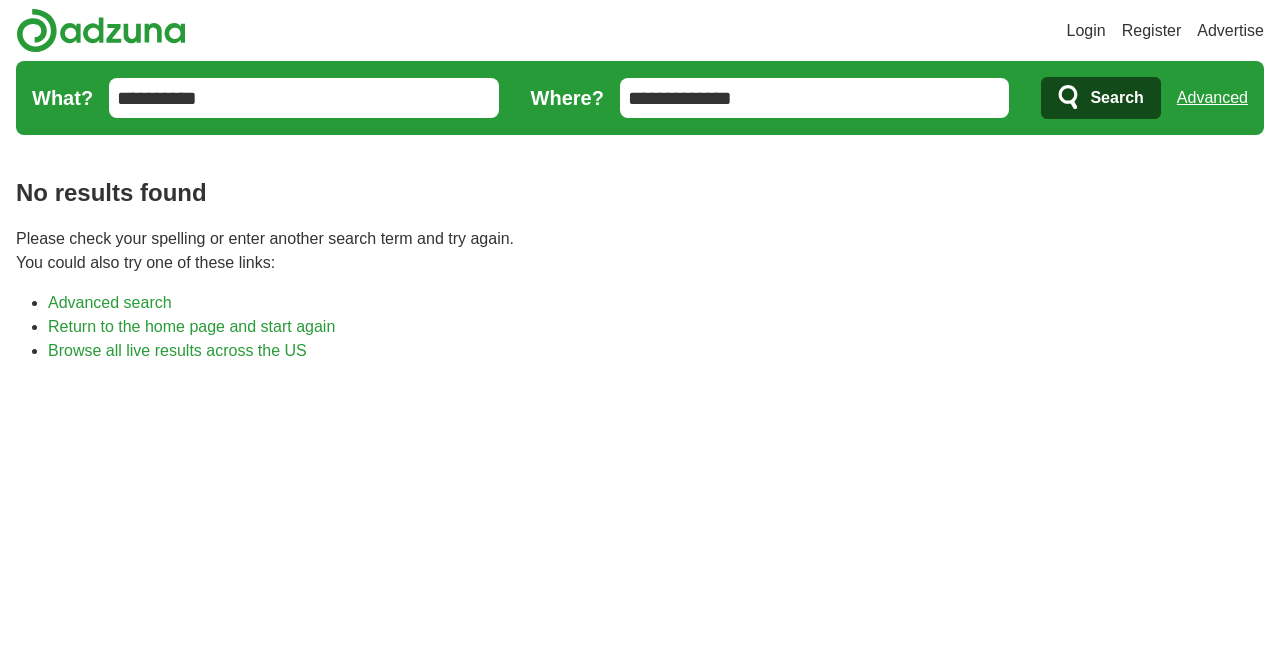 scroll, scrollTop: 0, scrollLeft: 0, axis: both 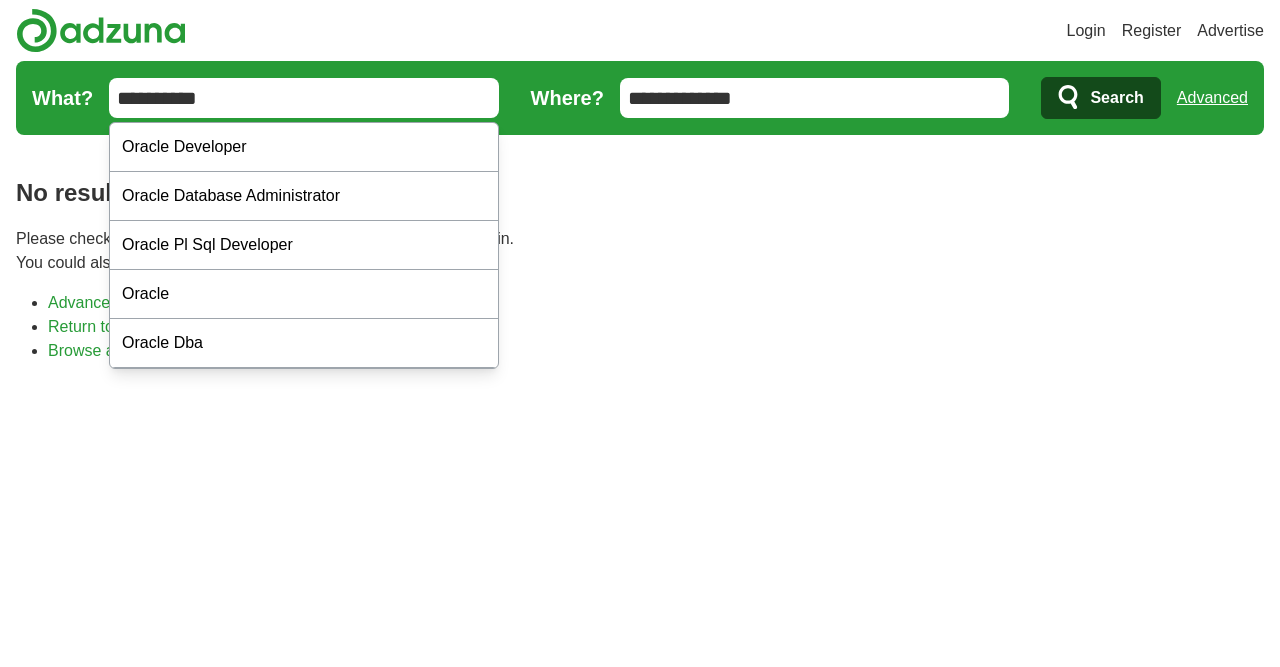 type on "**********" 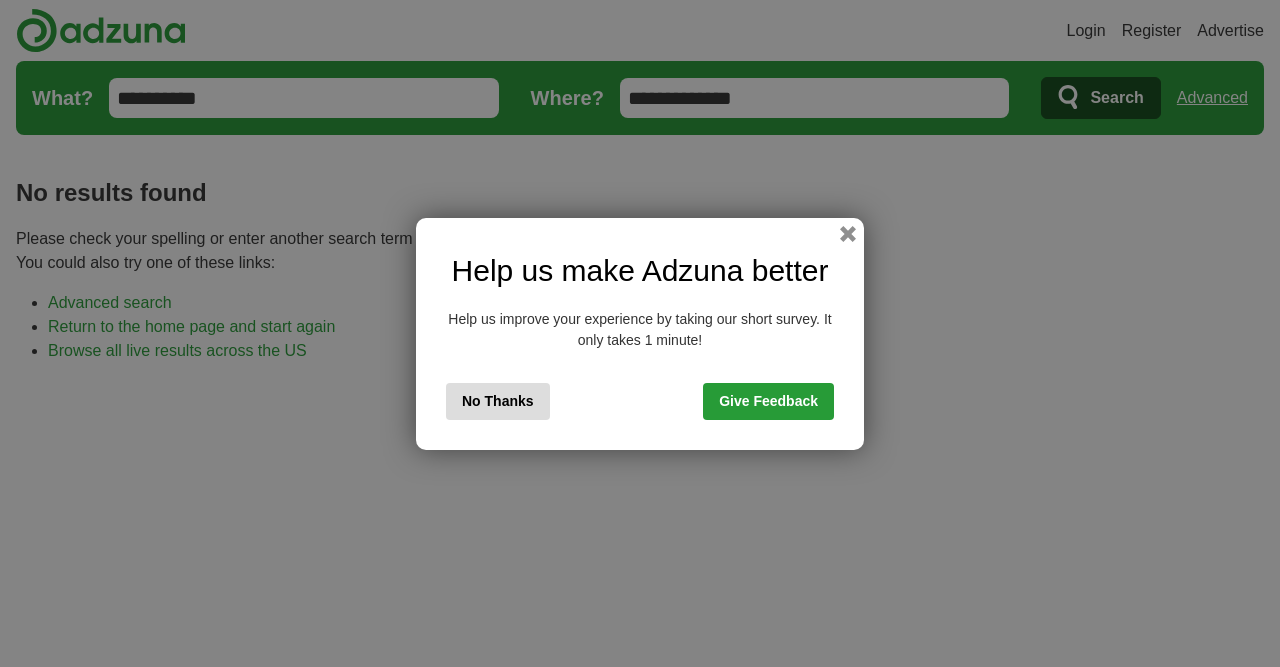 scroll, scrollTop: 0, scrollLeft: 0, axis: both 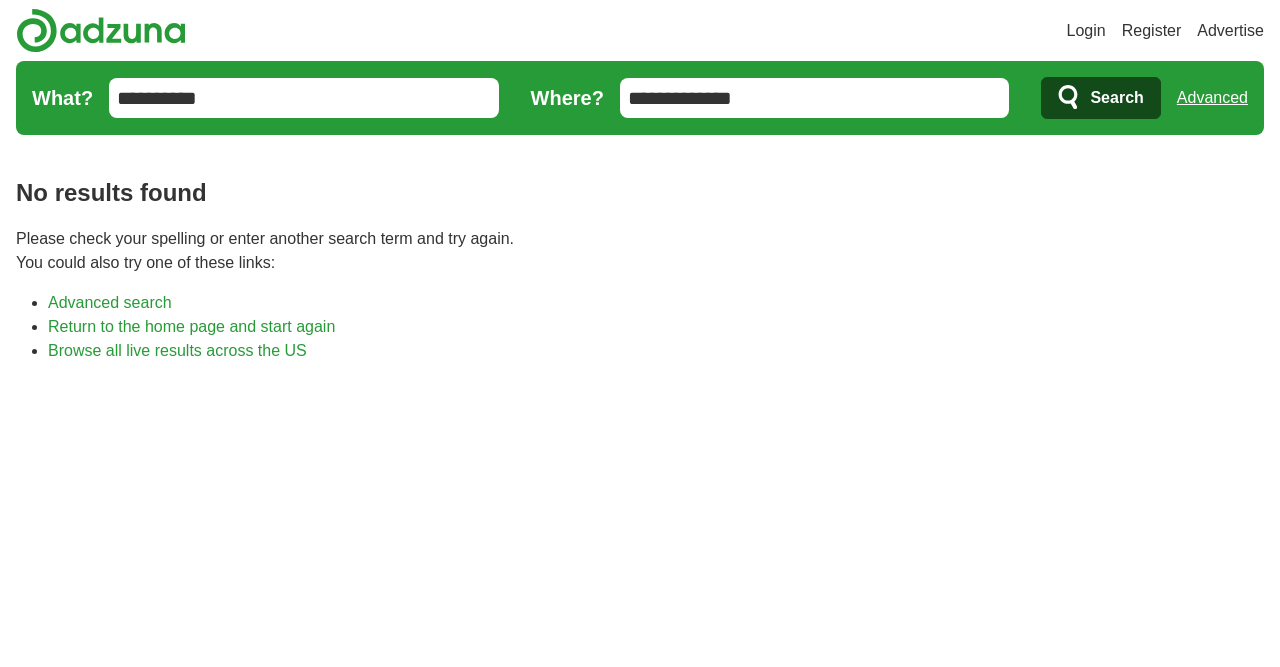 click on "Search" at bounding box center (1116, 98) 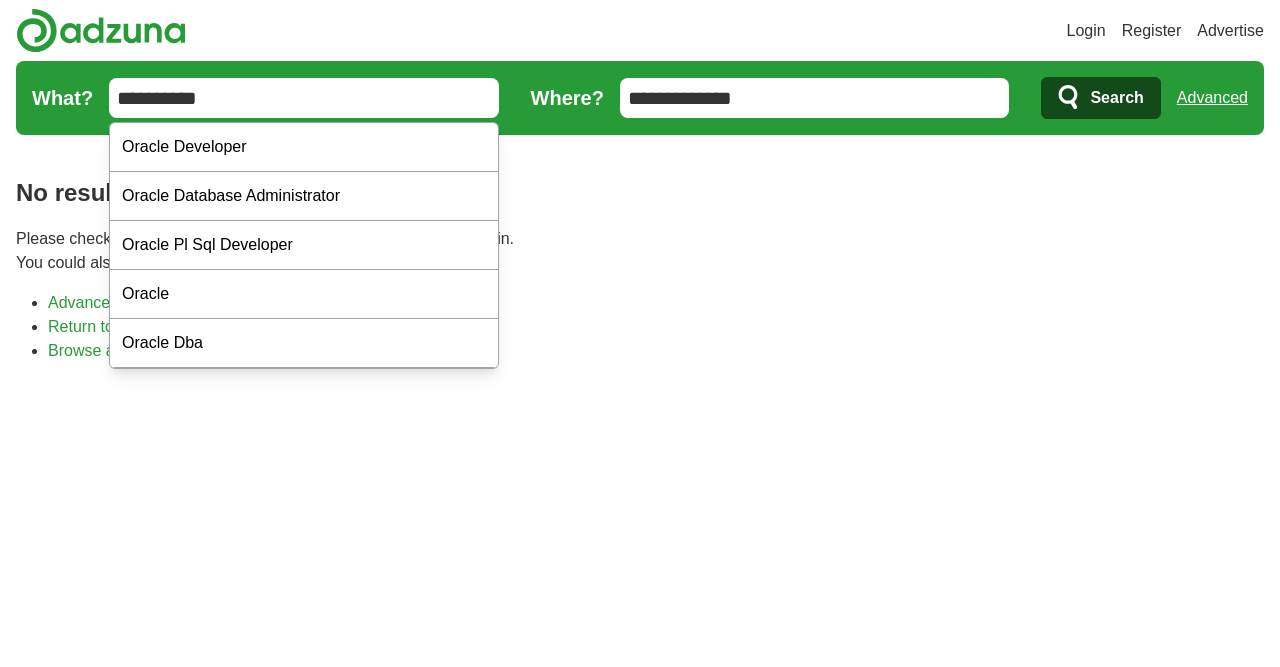 click on "**********" at bounding box center [304, 98] 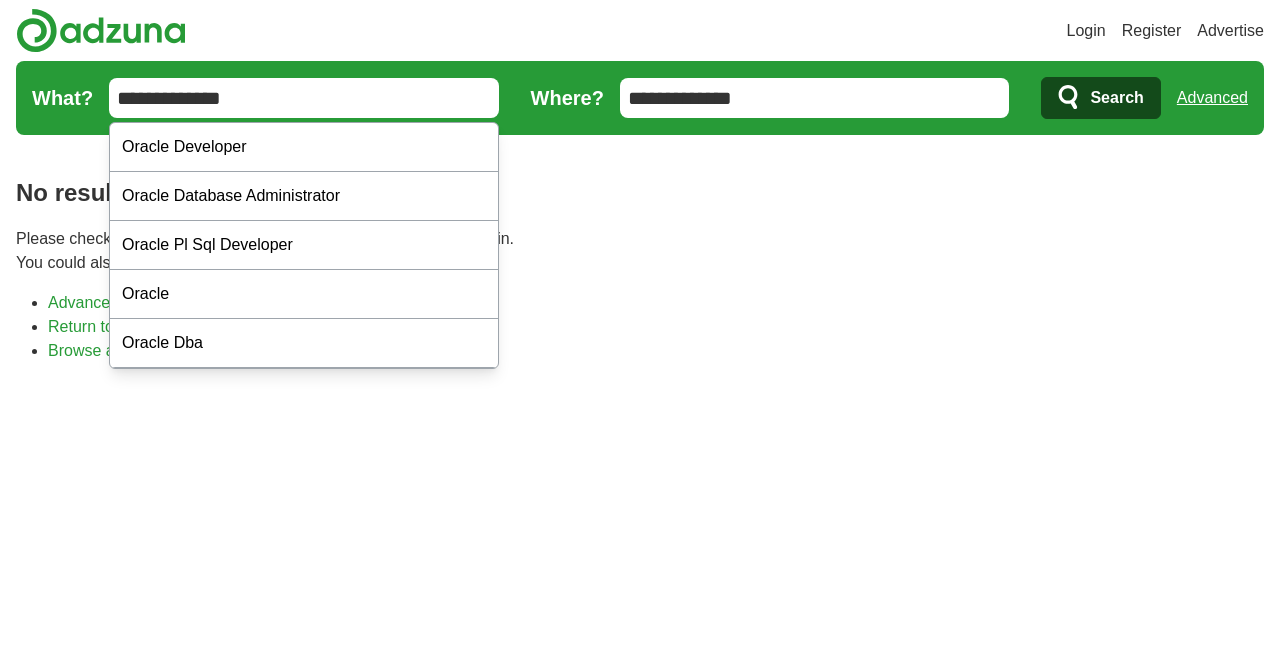 type on "**********" 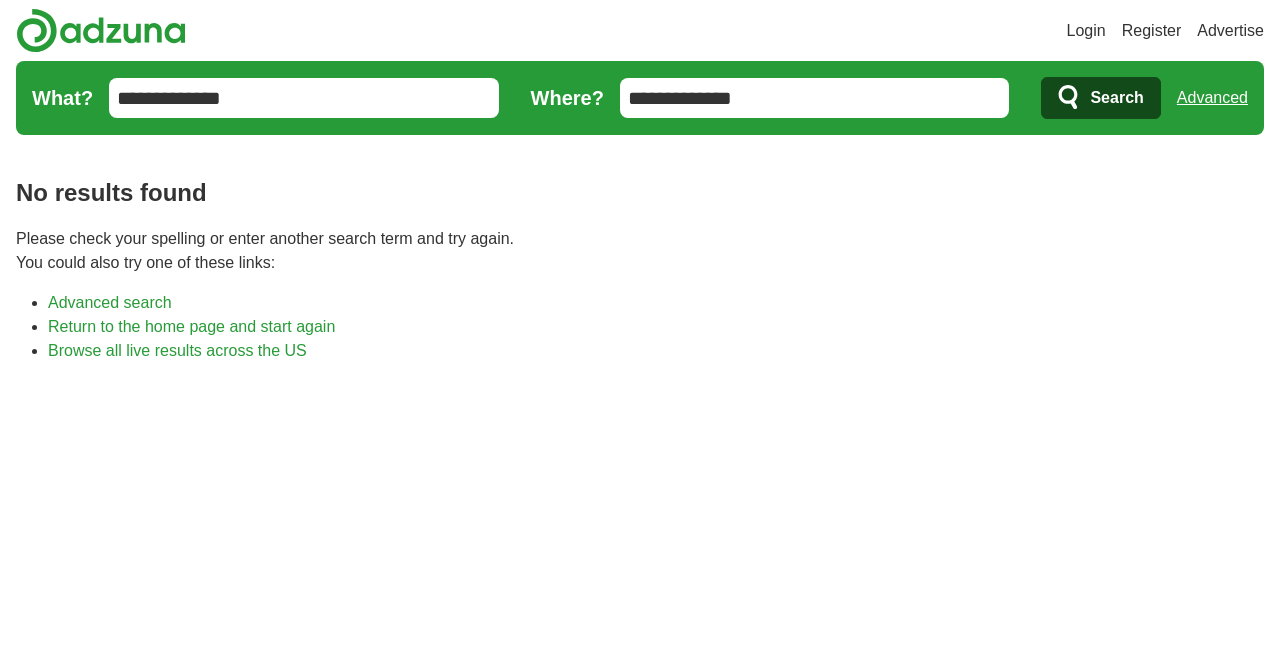 scroll, scrollTop: 0, scrollLeft: 0, axis: both 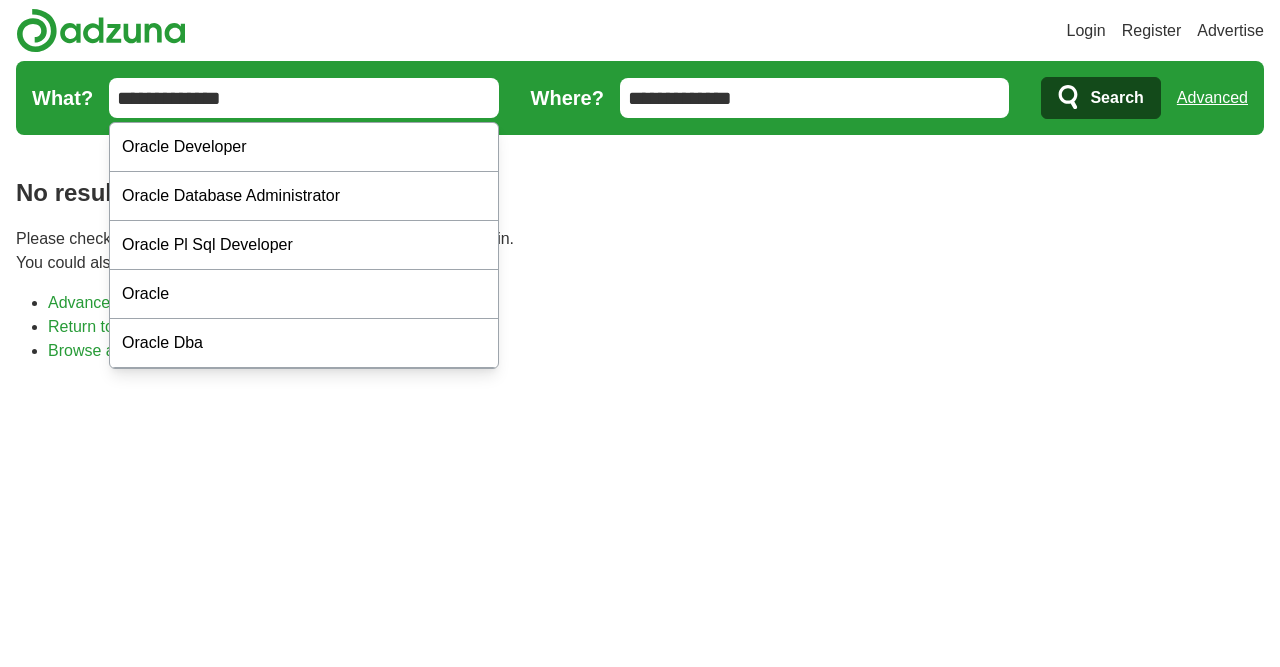 drag, startPoint x: 0, startPoint y: 0, endPoint x: 183, endPoint y: 101, distance: 209.02153 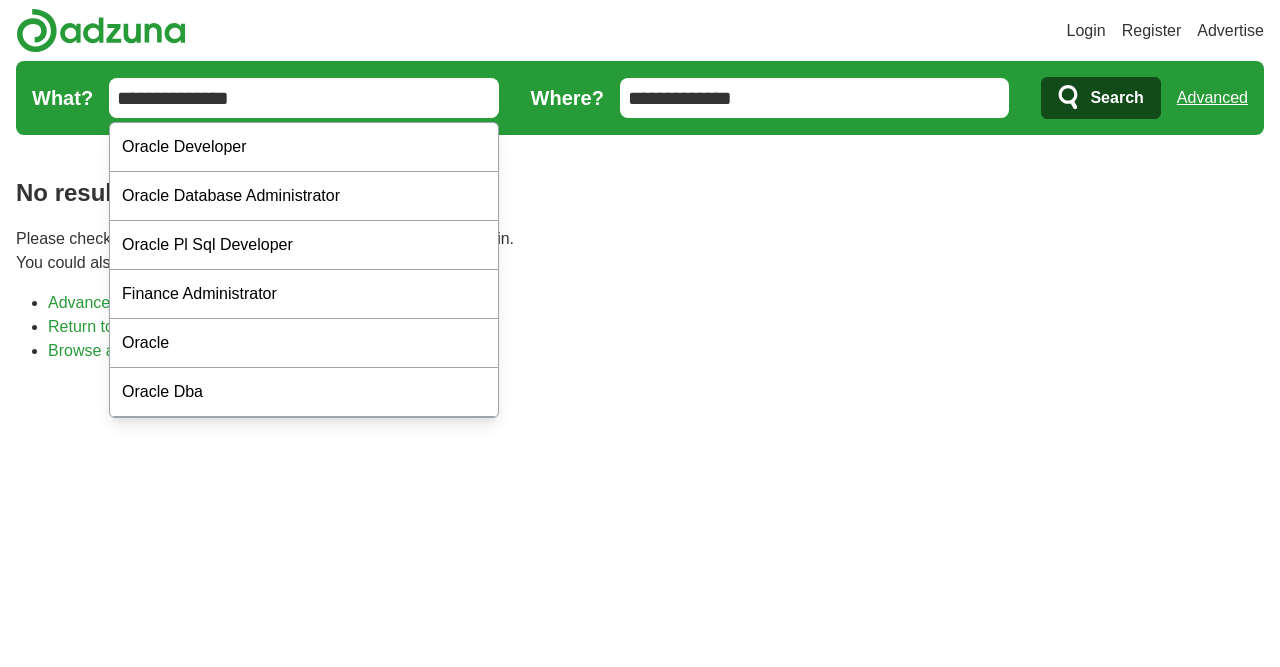 type on "**********" 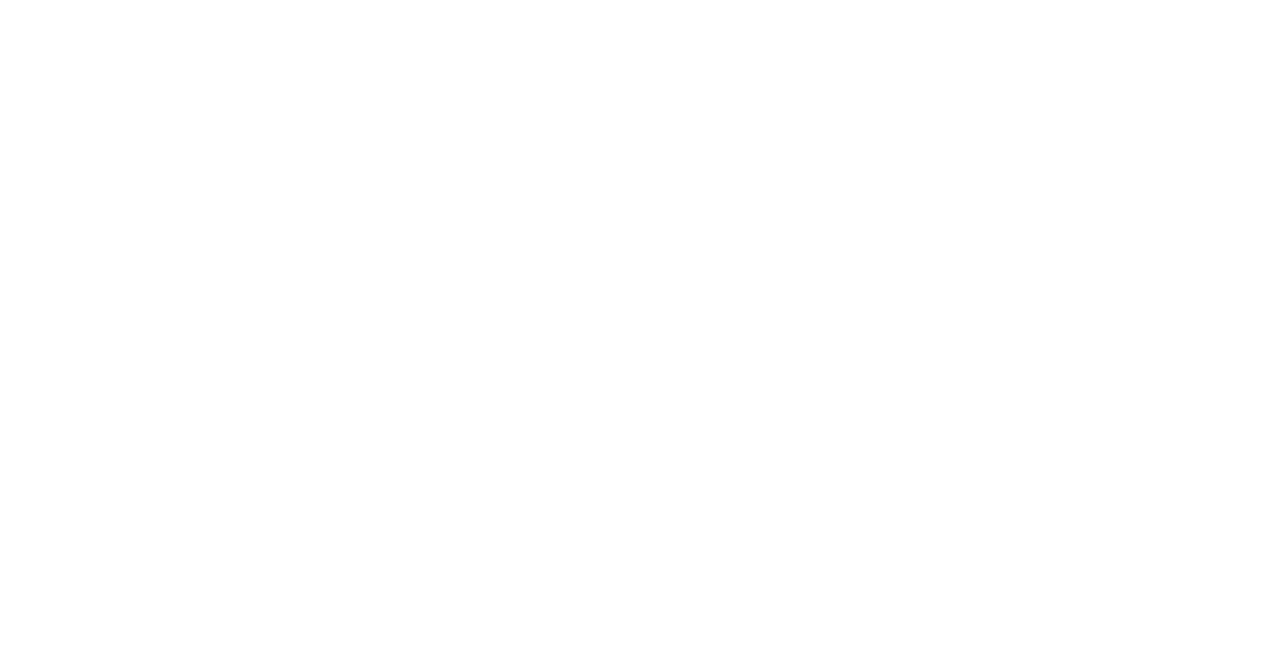 scroll, scrollTop: 622, scrollLeft: 0, axis: vertical 